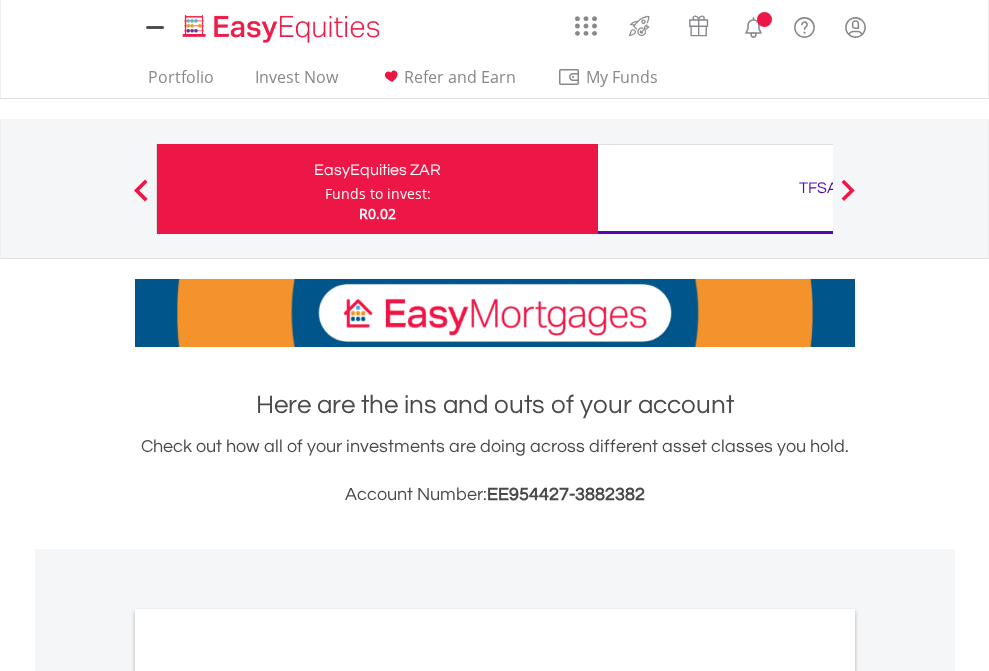 scroll, scrollTop: 0, scrollLeft: 0, axis: both 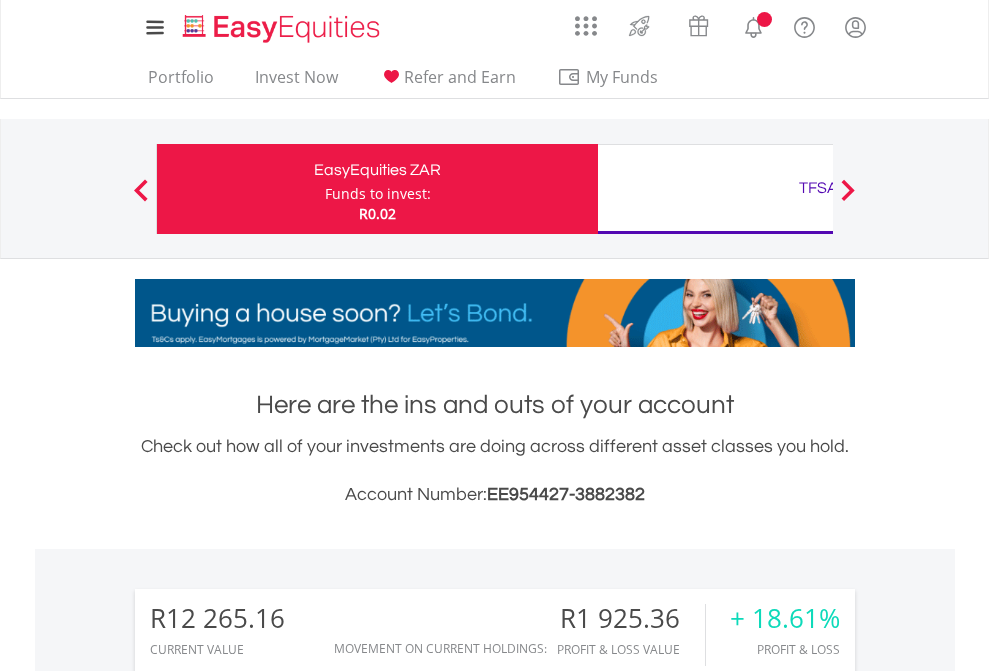 click on "Funds to invest:" at bounding box center (378, 194) 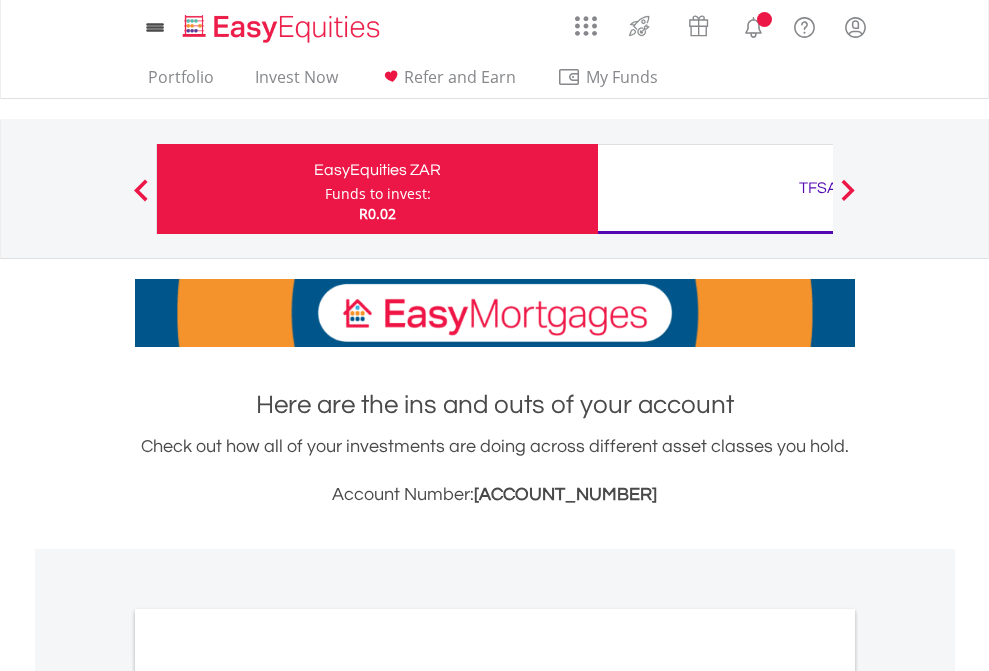 scroll, scrollTop: 0, scrollLeft: 0, axis: both 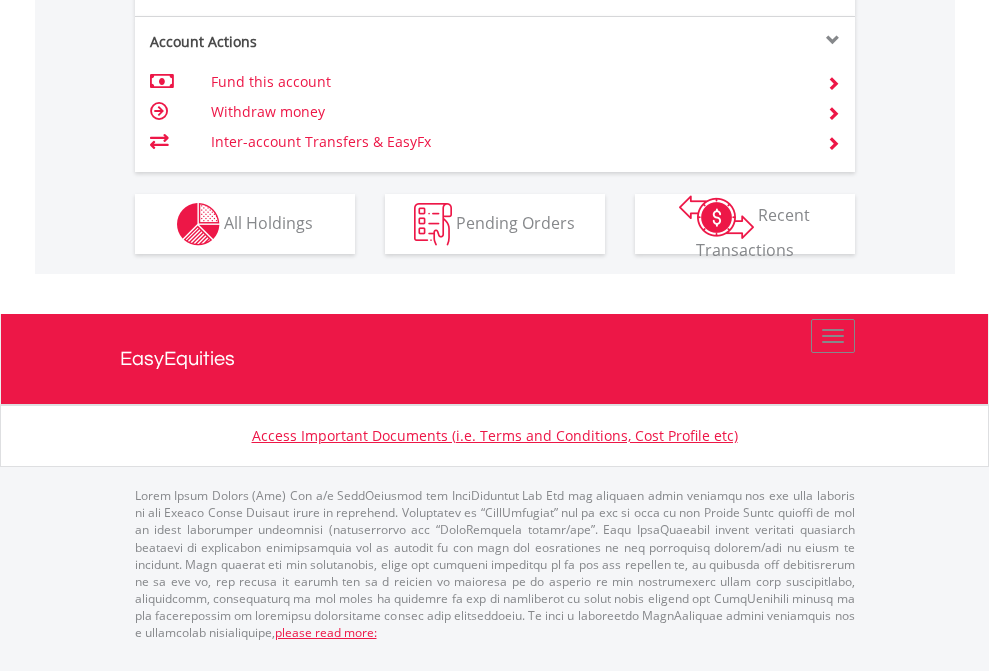click on "Investment types" at bounding box center [706, -337] 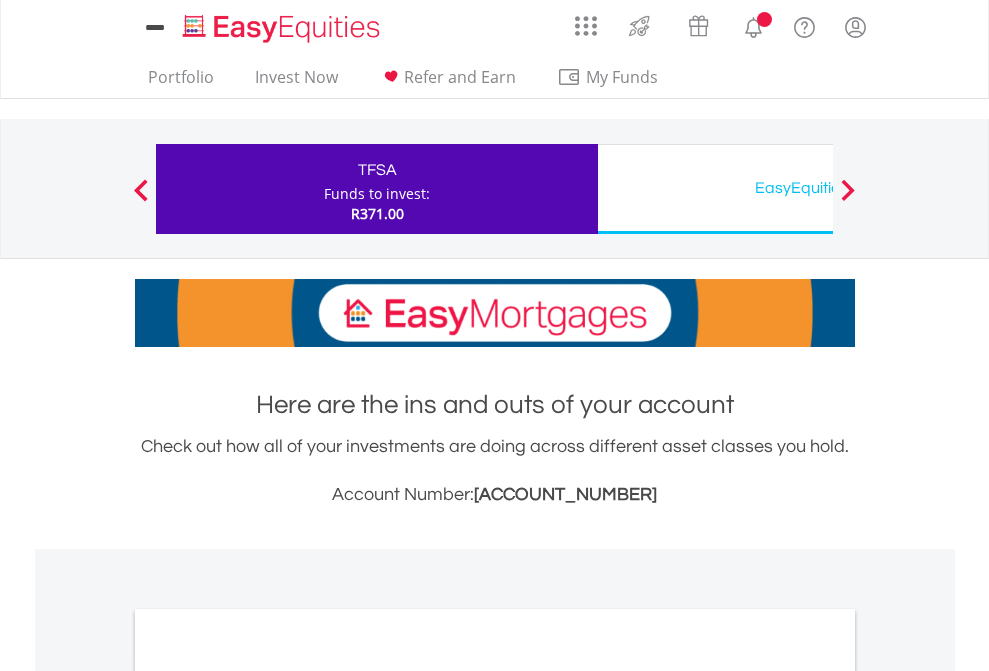 scroll, scrollTop: 0, scrollLeft: 0, axis: both 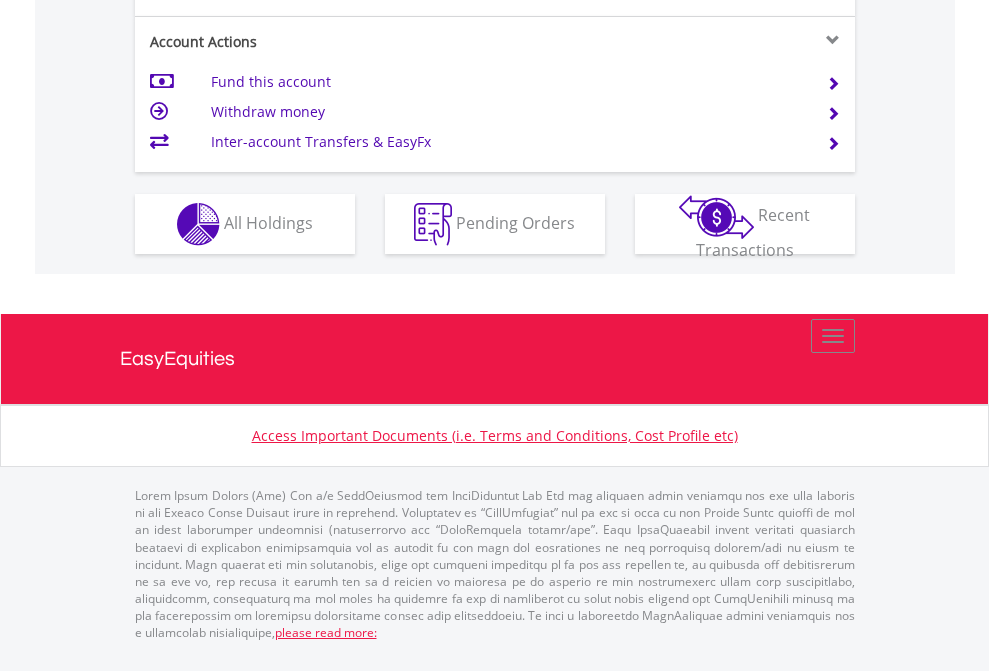 click on "Investment types" at bounding box center [706, -337] 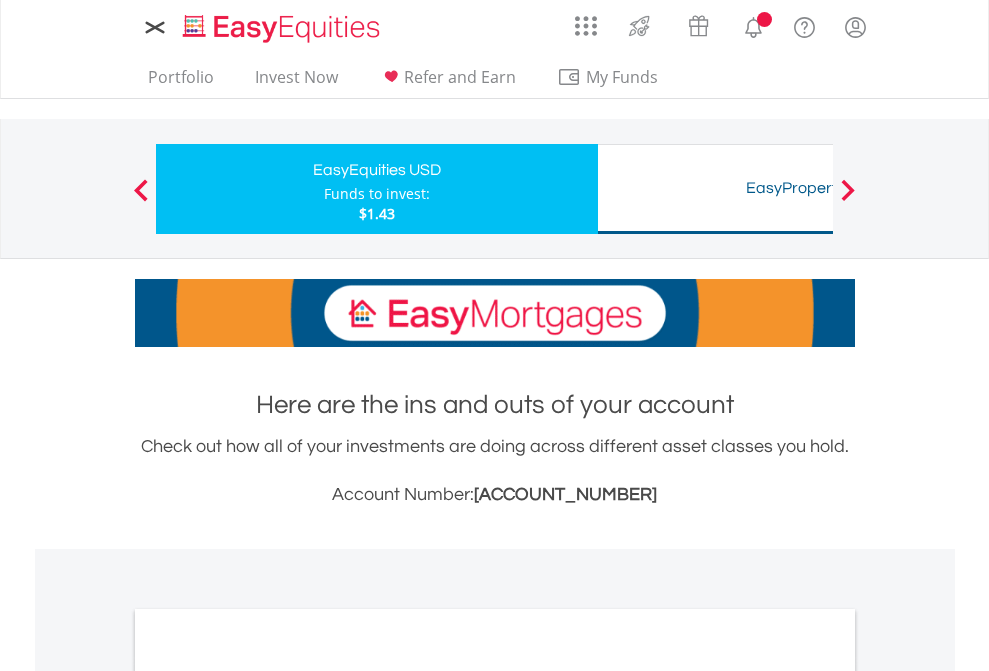 scroll, scrollTop: 0, scrollLeft: 0, axis: both 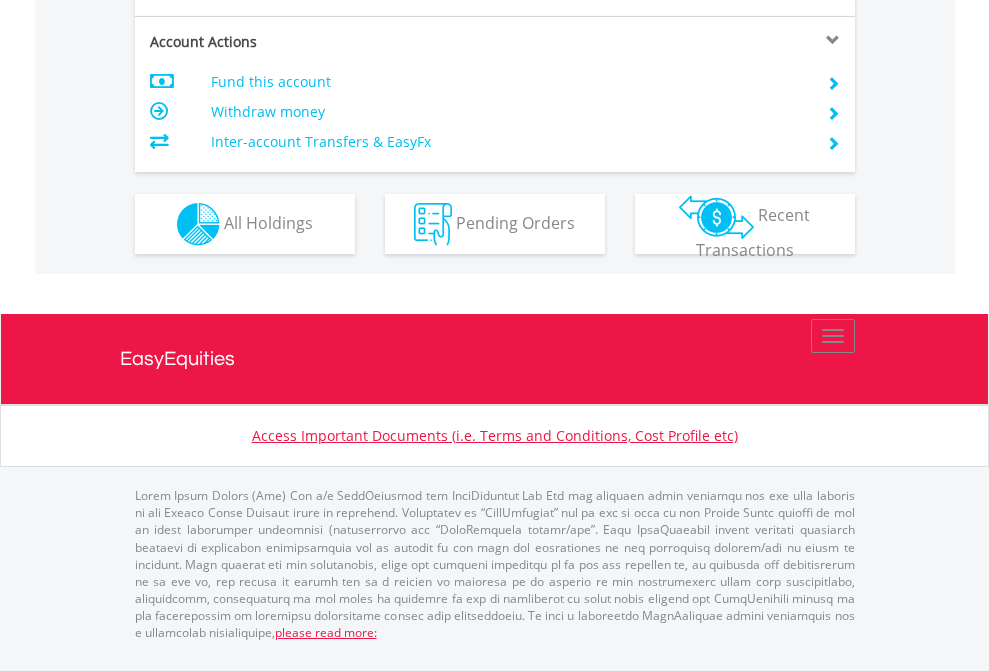 click on "Investment types" at bounding box center (706, -337) 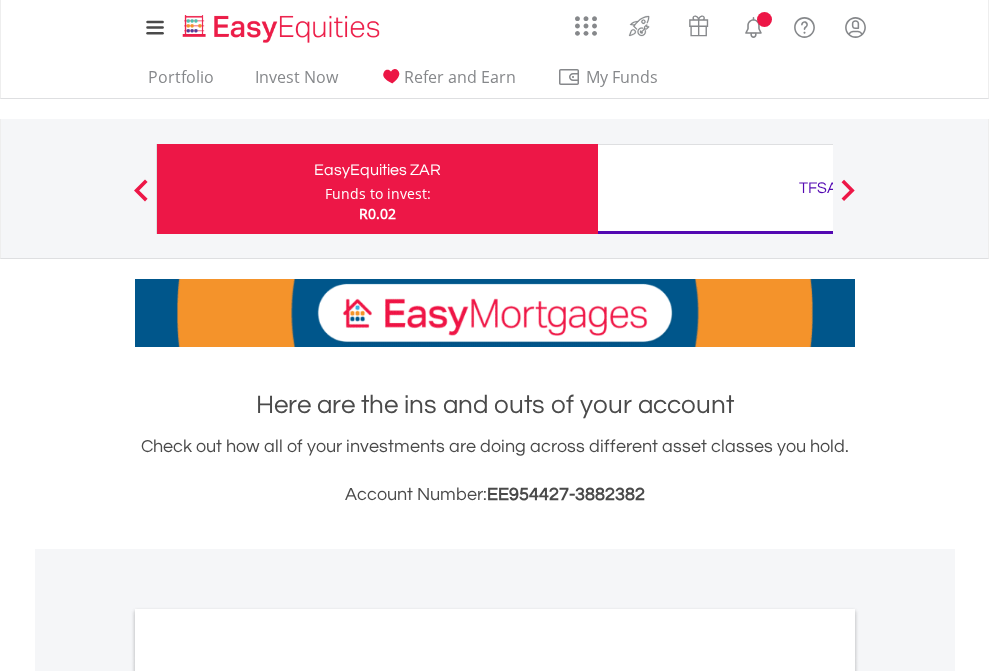 scroll, scrollTop: 1202, scrollLeft: 0, axis: vertical 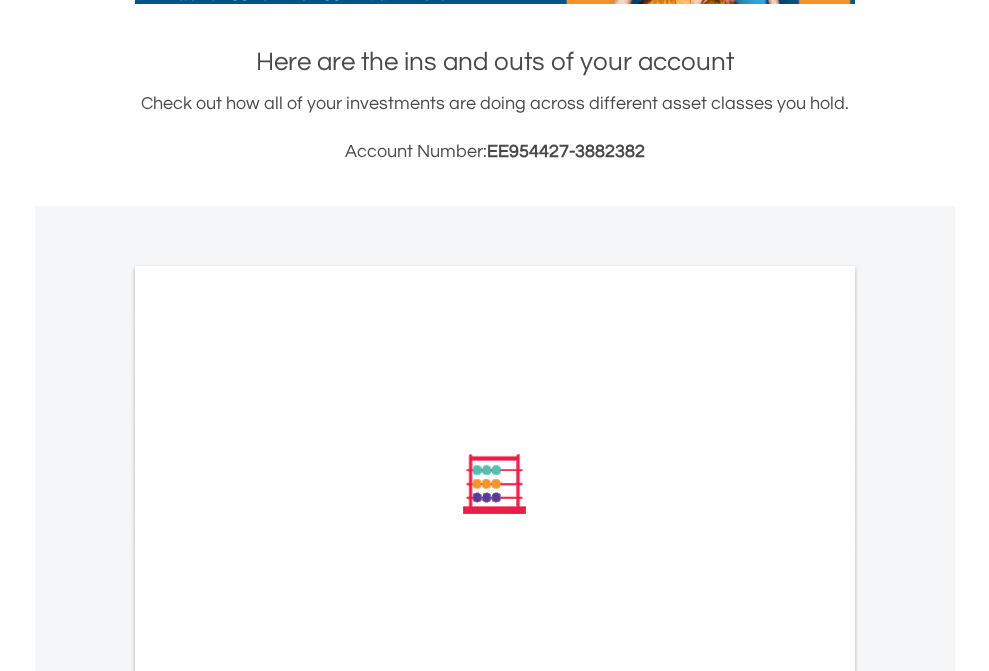 click on "All Holdings" at bounding box center [268, 753] 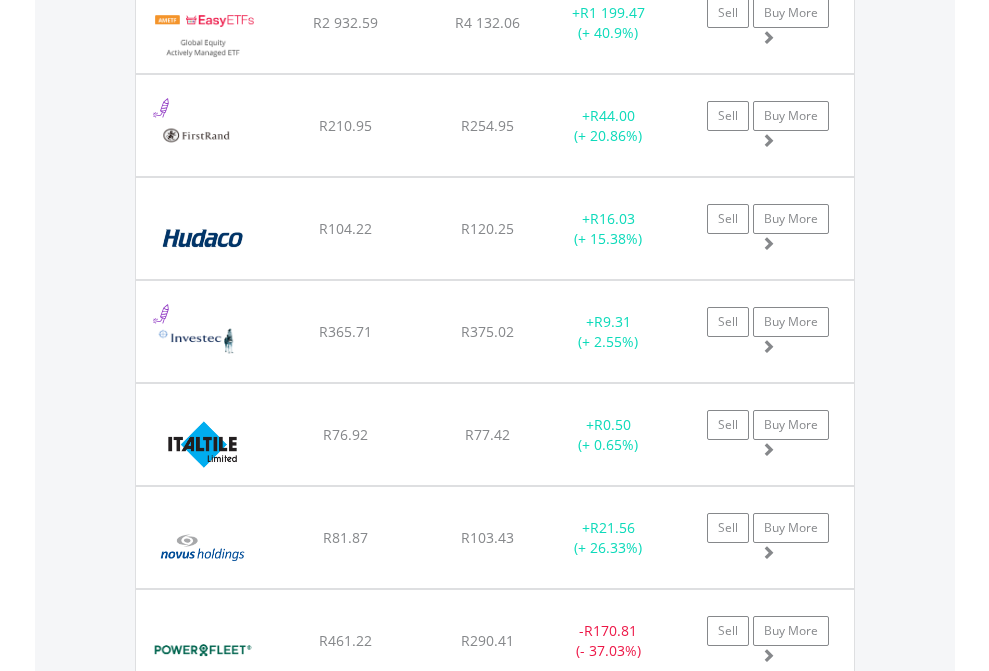 scroll, scrollTop: 2385, scrollLeft: 0, axis: vertical 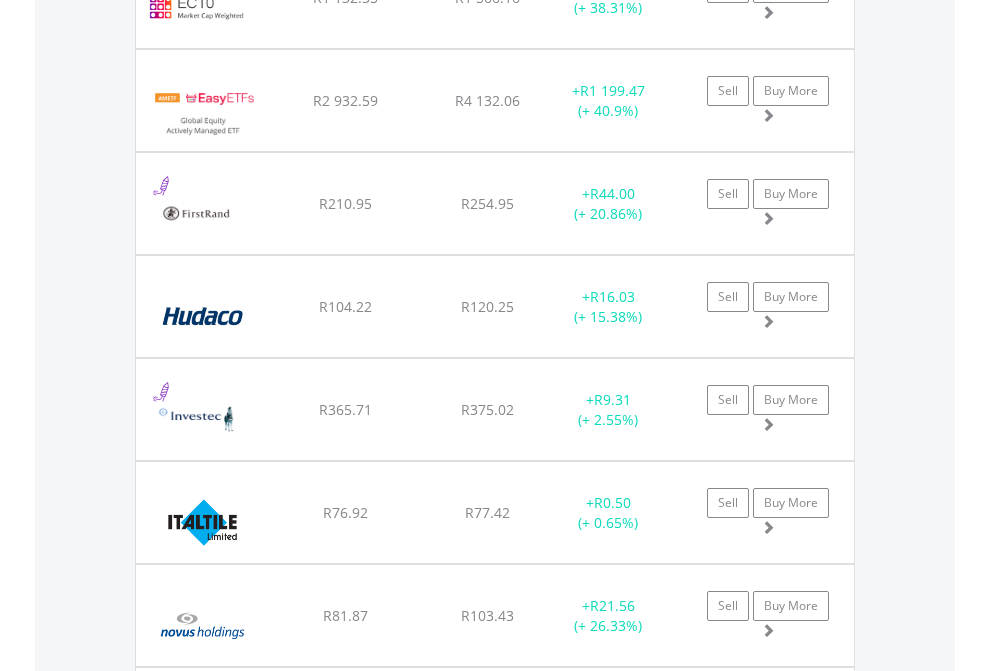 click on "TFSA" at bounding box center [818, -2197] 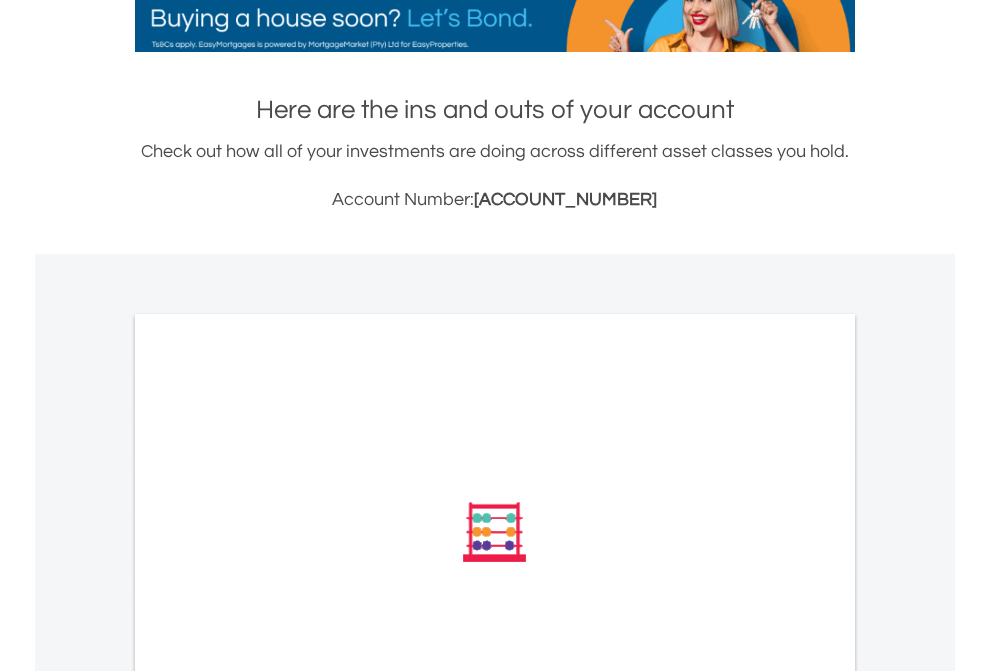 click on "All Holdings" at bounding box center [268, 801] 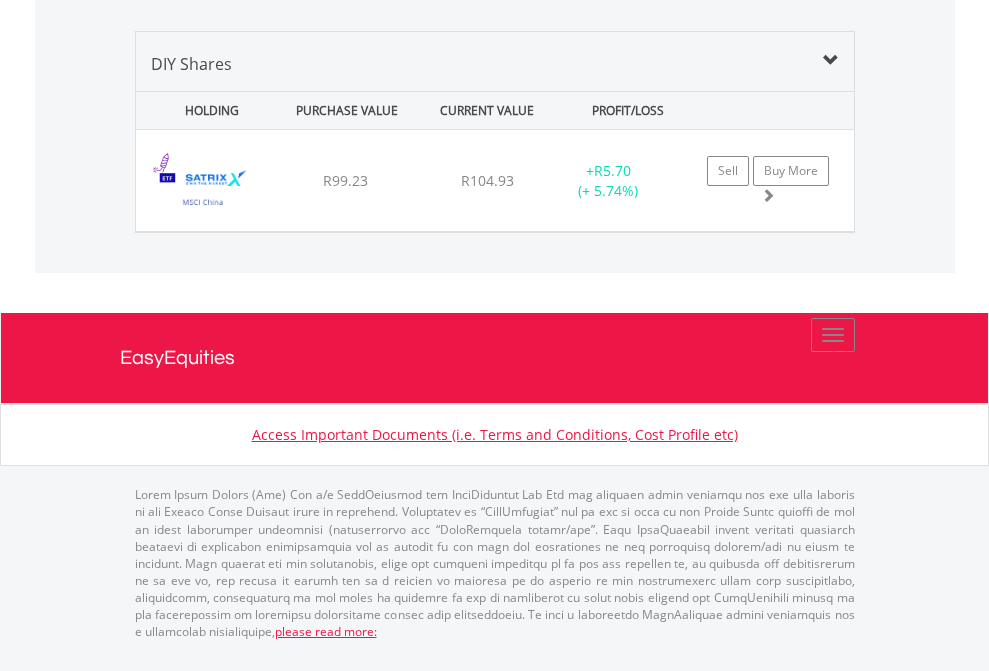 click on "EasyEquities USD" at bounding box center [818, -1419] 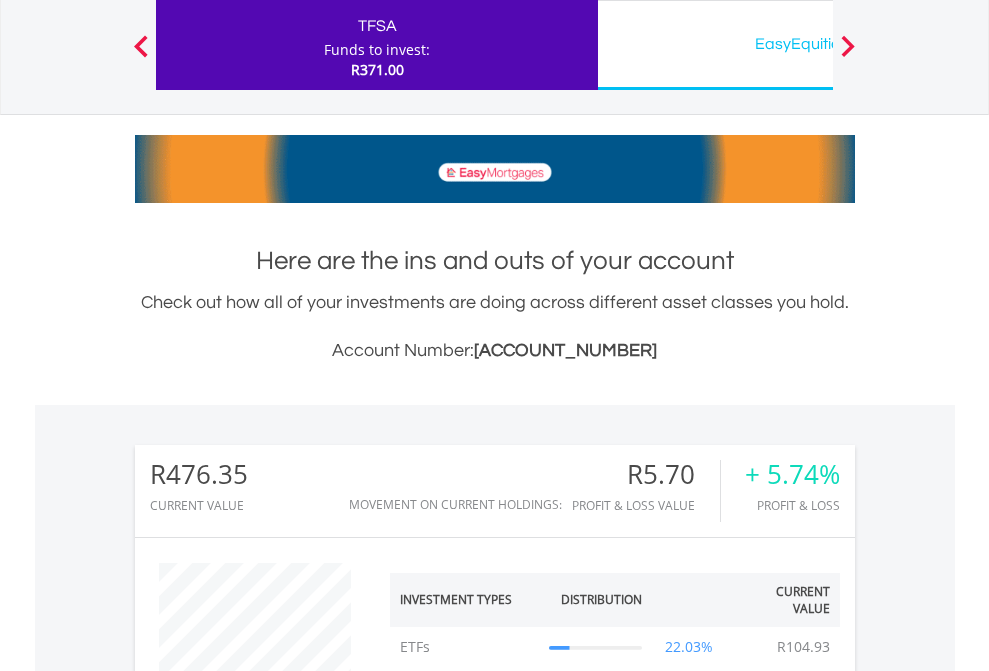 scroll, scrollTop: 999808, scrollLeft: 999687, axis: both 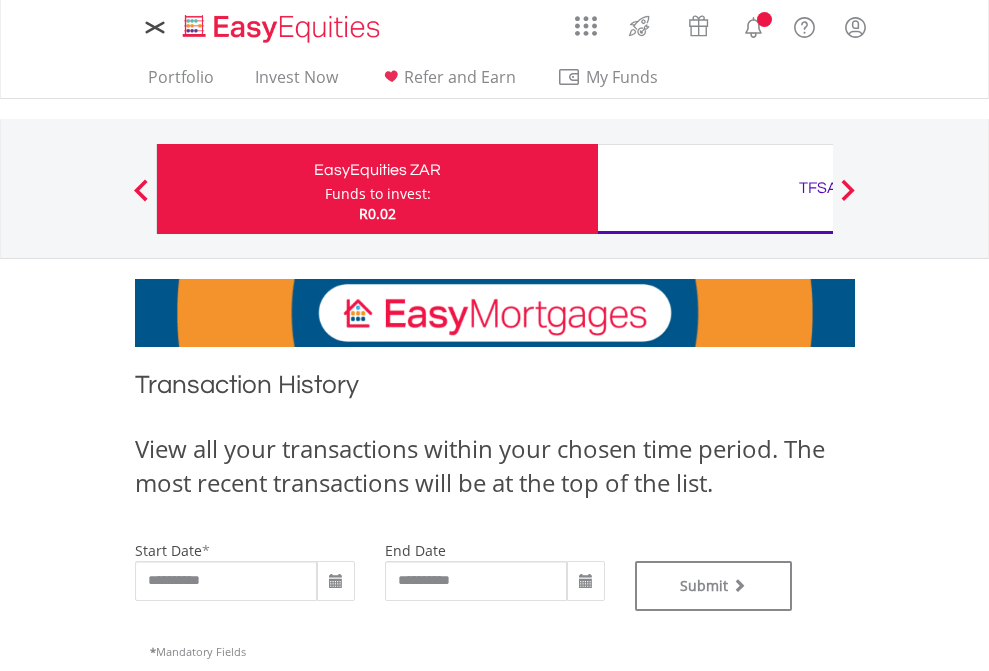 type on "**********" 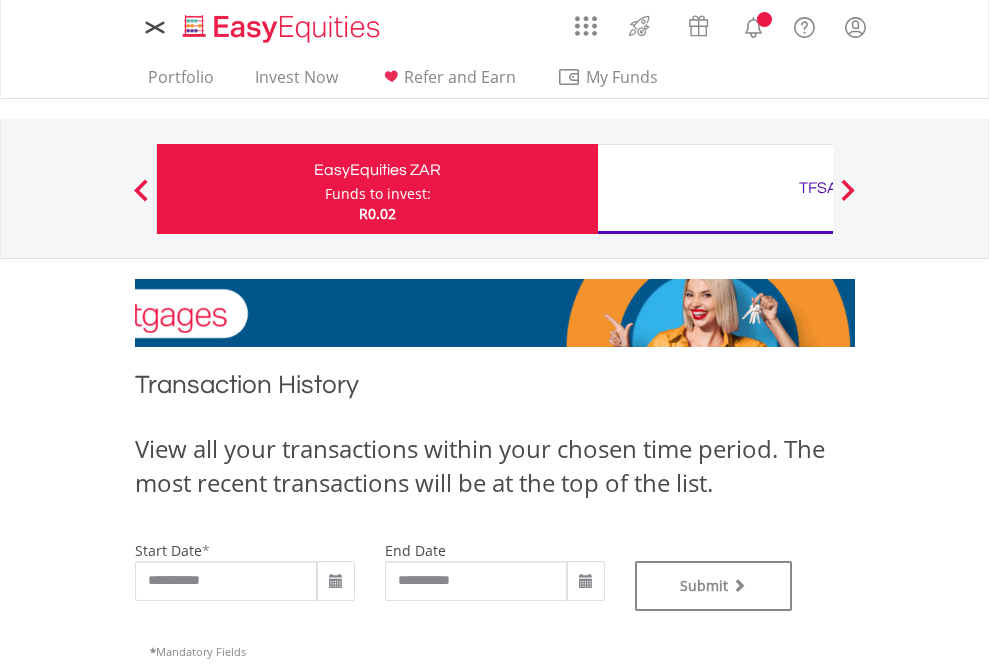 type on "**********" 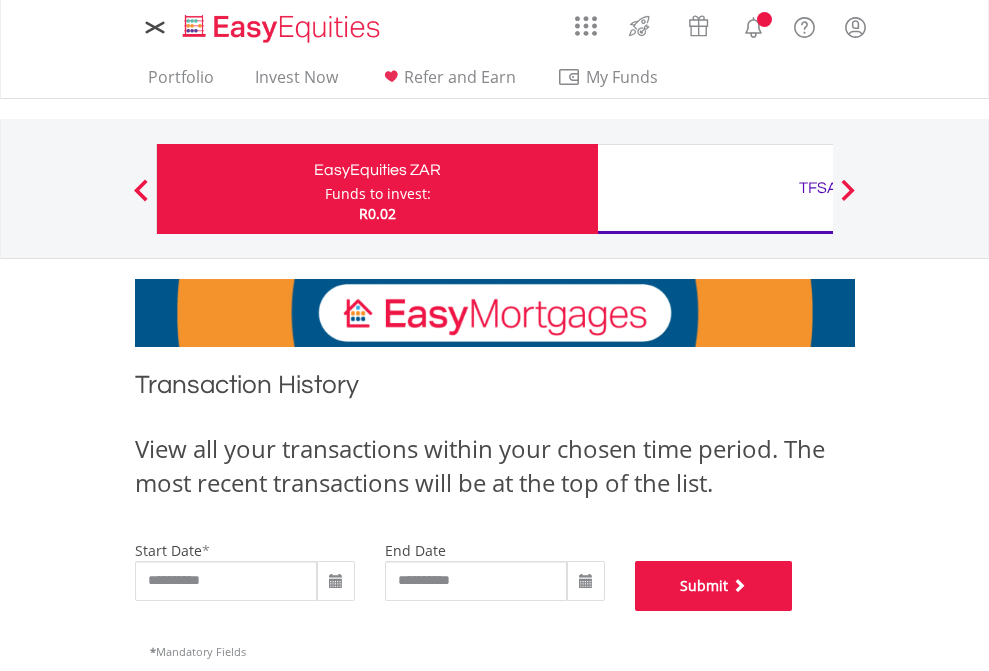 click on "Submit" at bounding box center [714, 586] 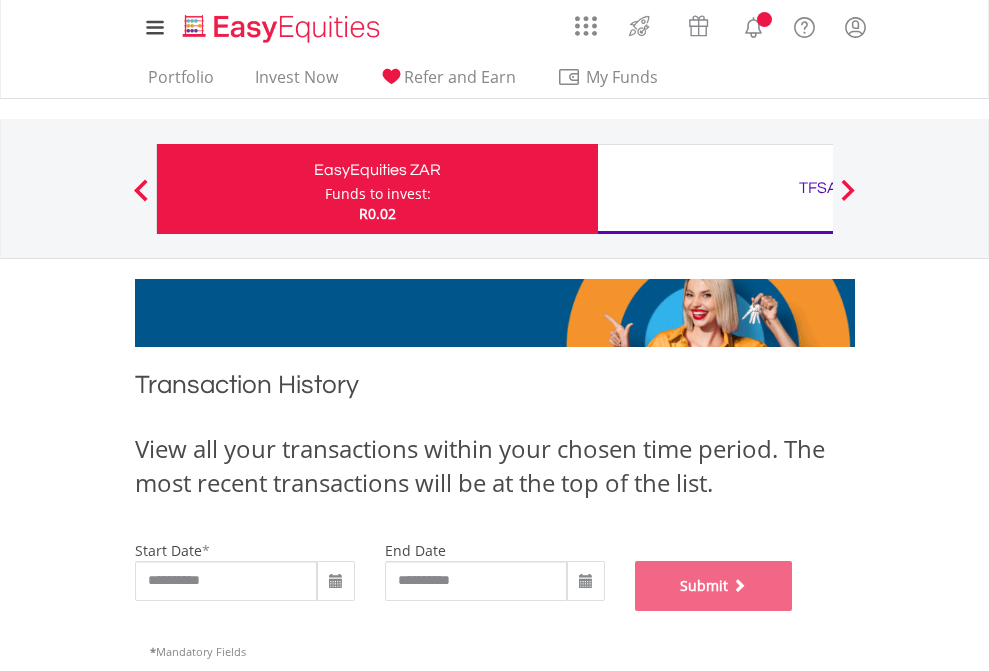 scroll, scrollTop: 811, scrollLeft: 0, axis: vertical 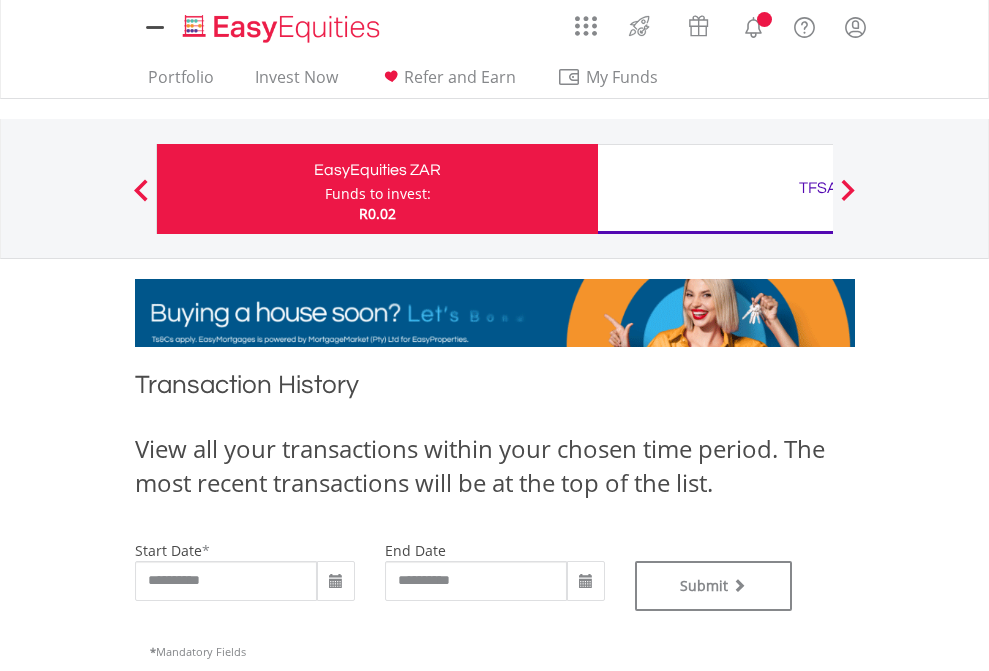 click on "TFSA" at bounding box center (818, 188) 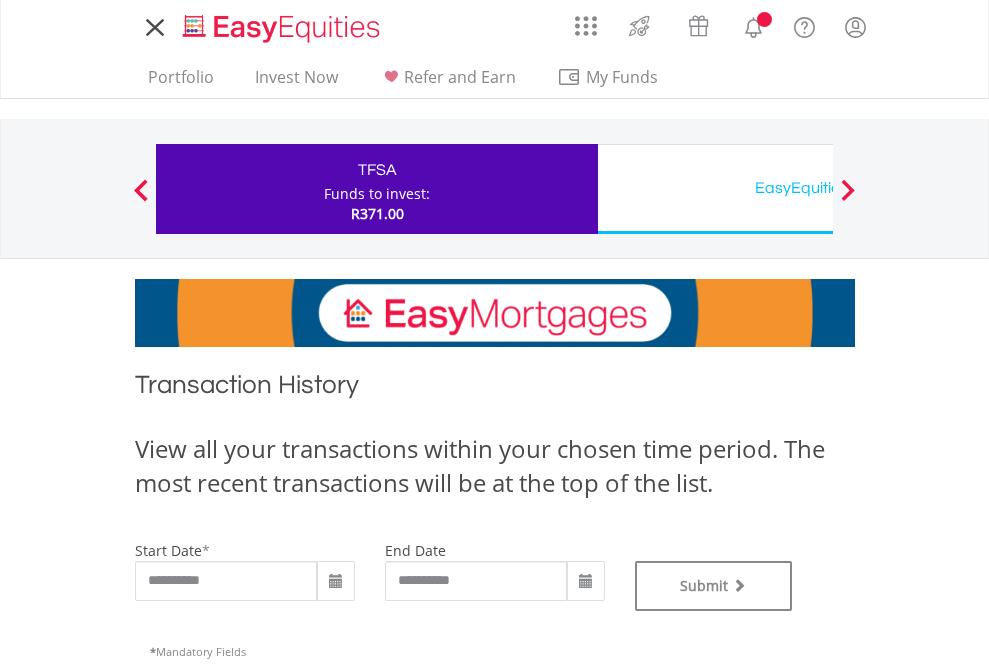 scroll, scrollTop: 0, scrollLeft: 0, axis: both 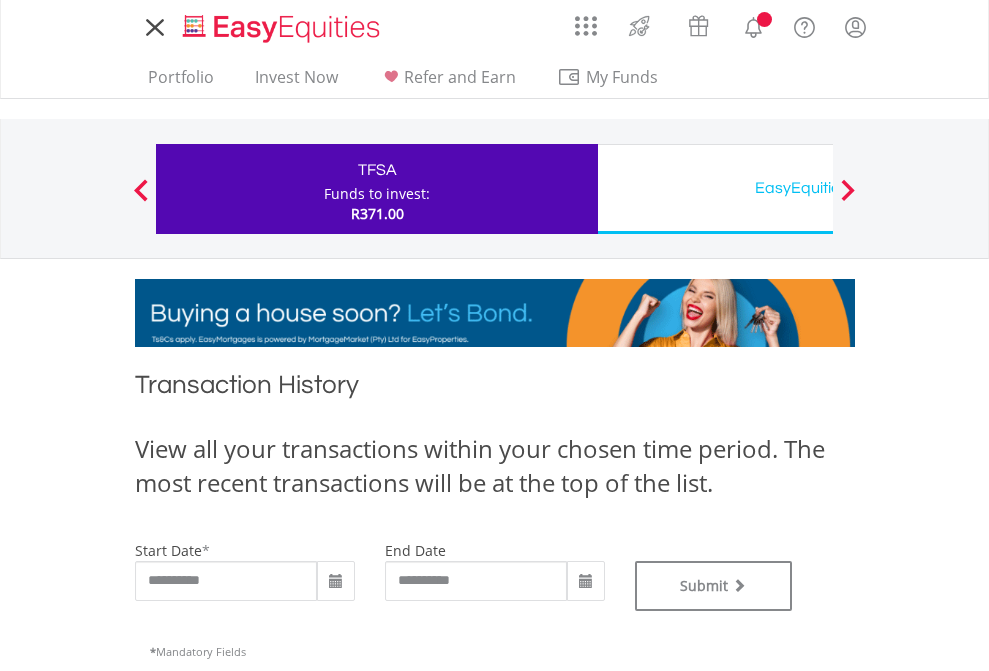 type on "**********" 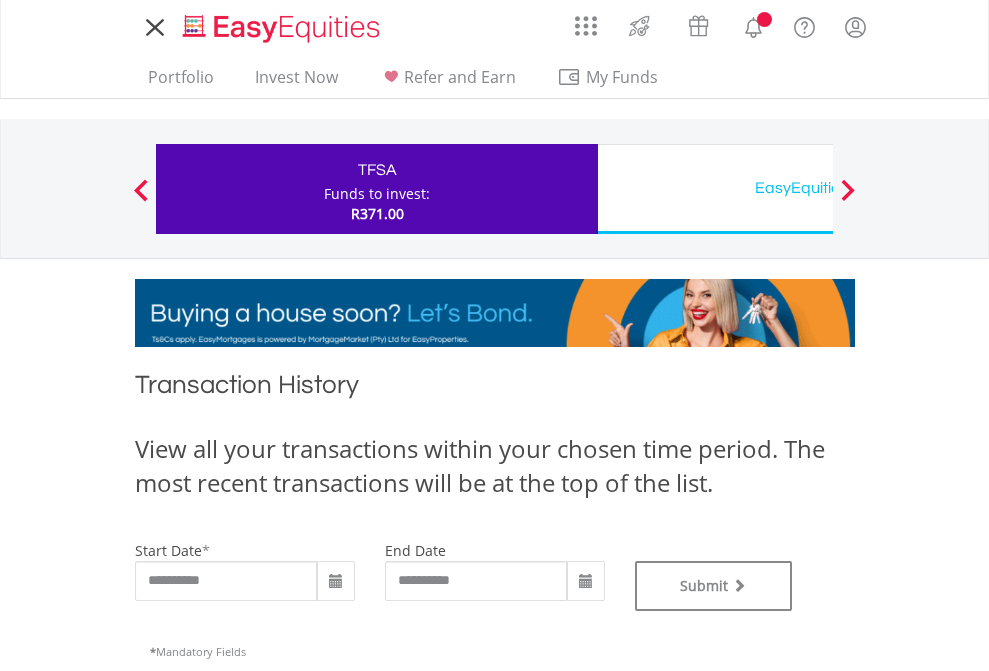 type on "**********" 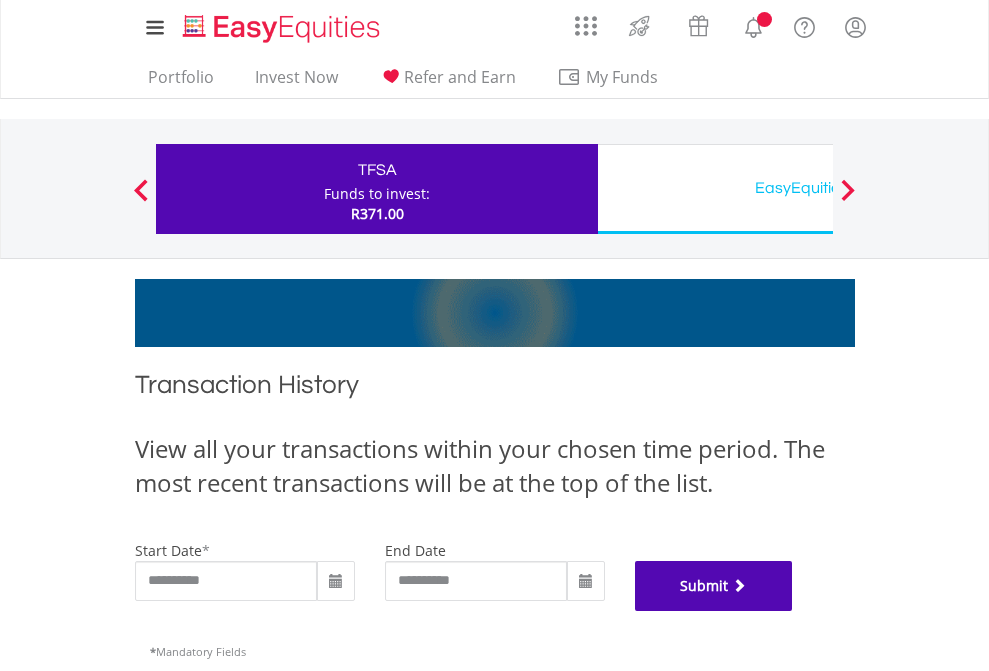 click on "Submit" at bounding box center (714, 586) 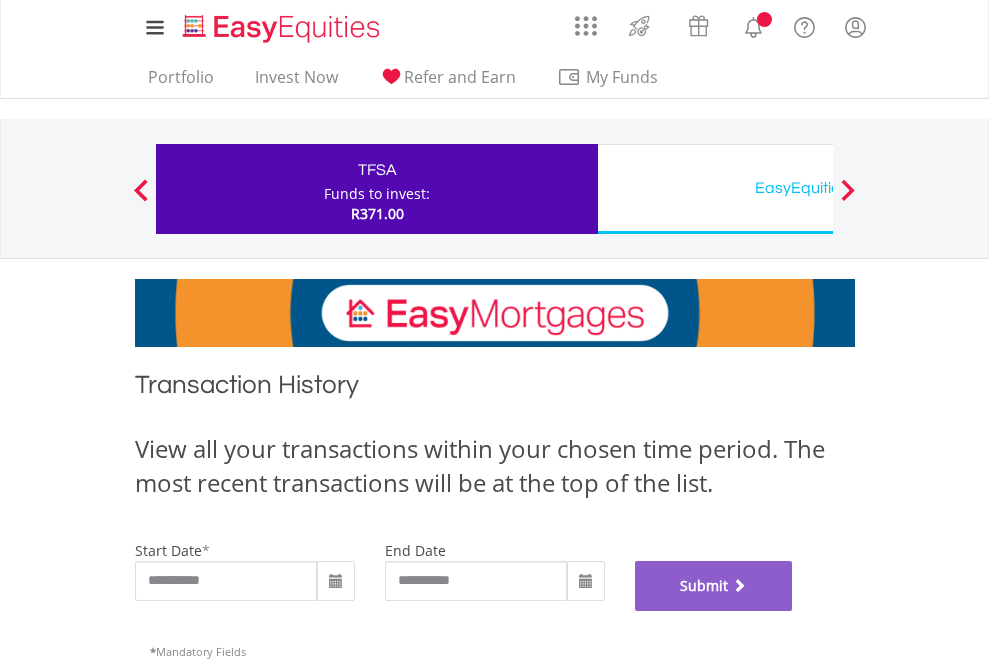 scroll, scrollTop: 811, scrollLeft: 0, axis: vertical 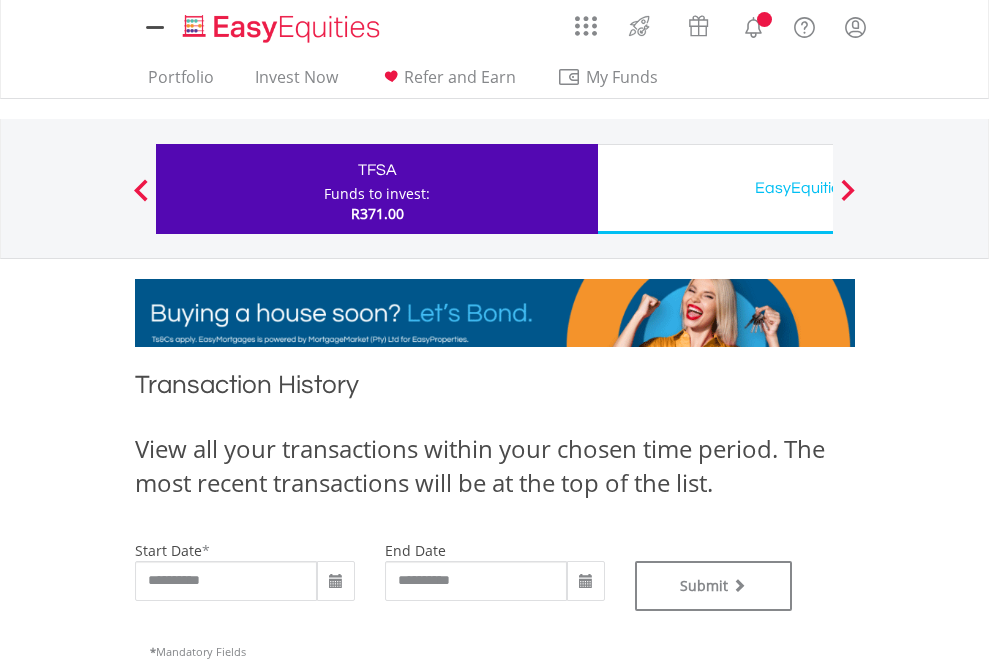 click on "EasyEquities USD" at bounding box center [818, 188] 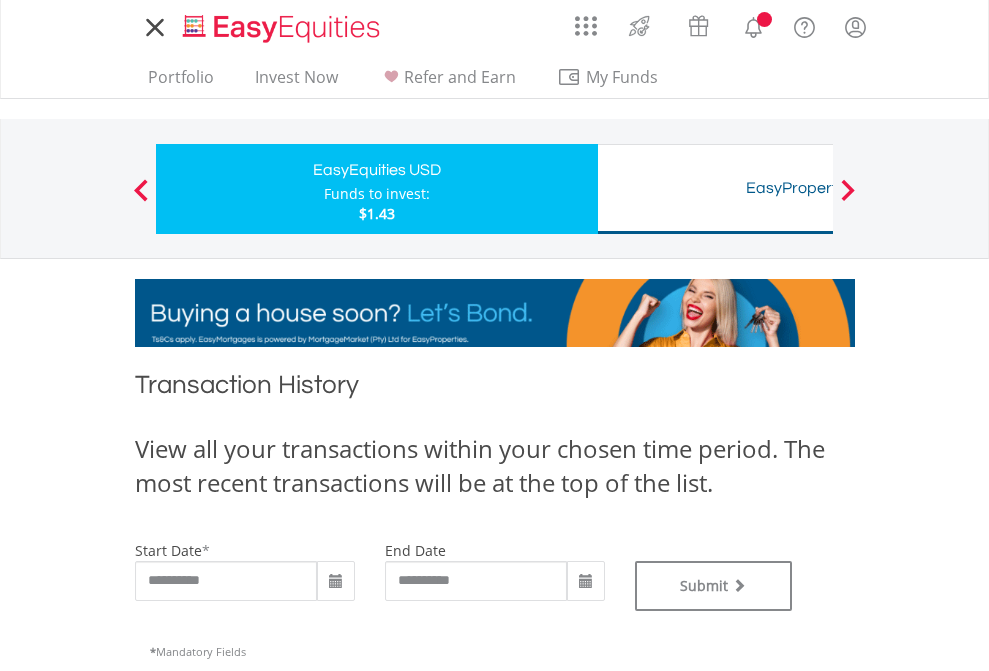 scroll, scrollTop: 0, scrollLeft: 0, axis: both 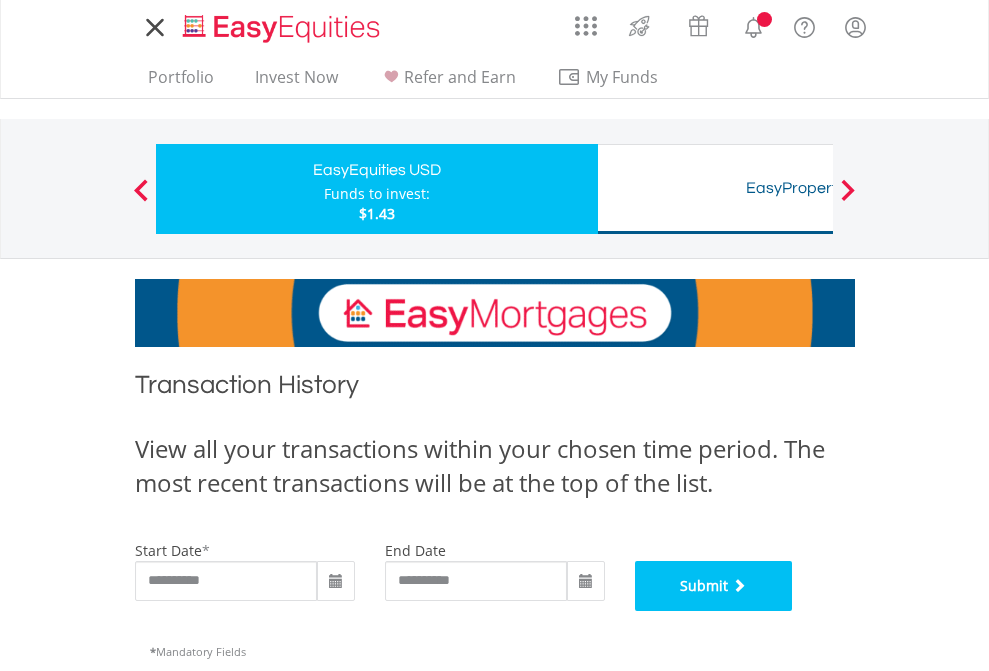 click on "Submit" at bounding box center [714, 586] 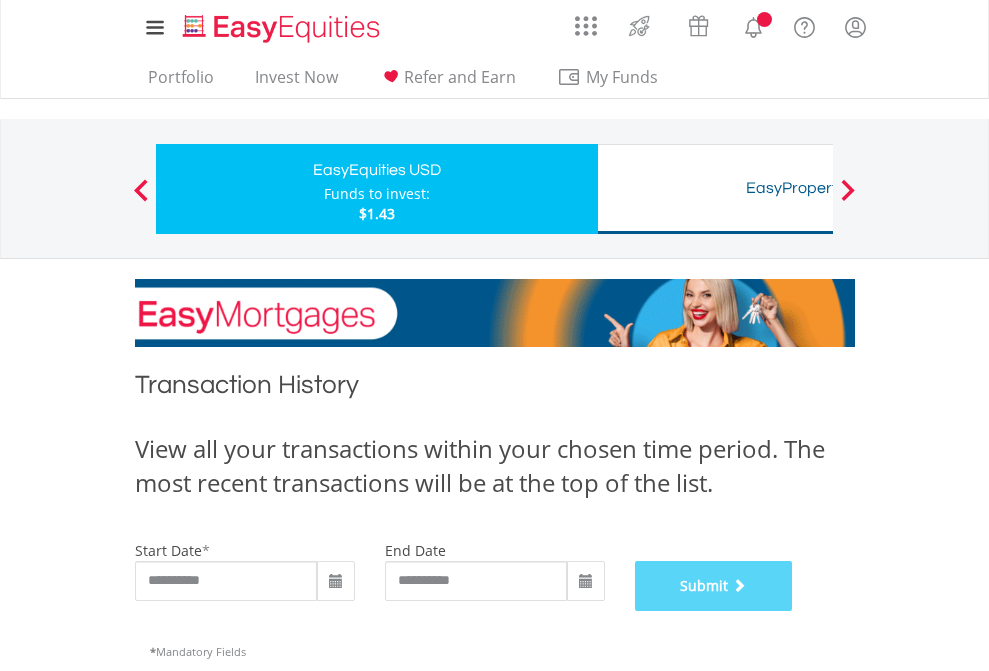scroll, scrollTop: 811, scrollLeft: 0, axis: vertical 